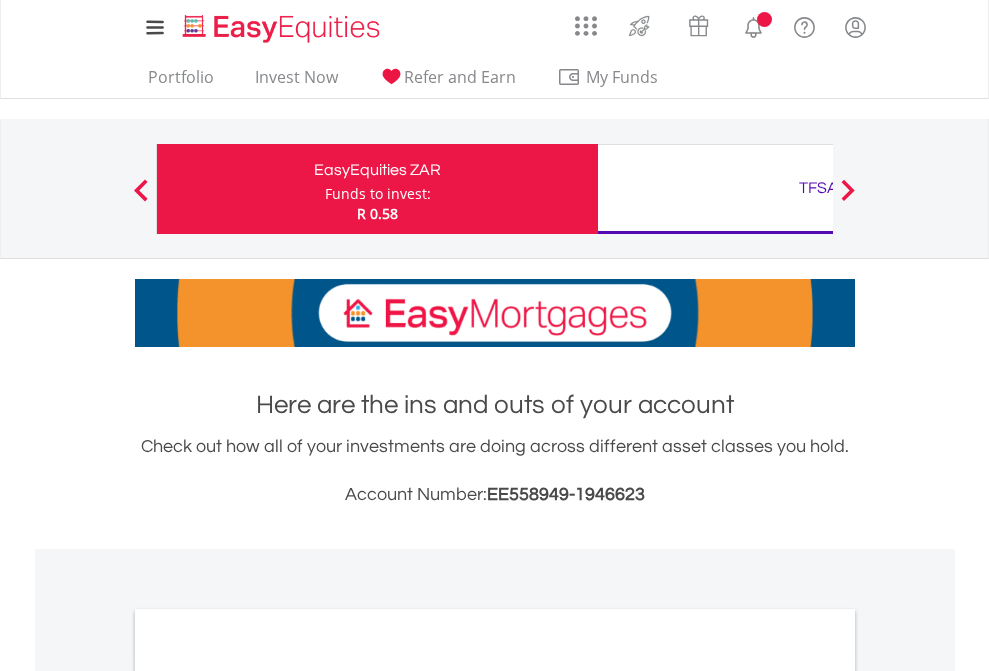 scroll, scrollTop: 0, scrollLeft: 0, axis: both 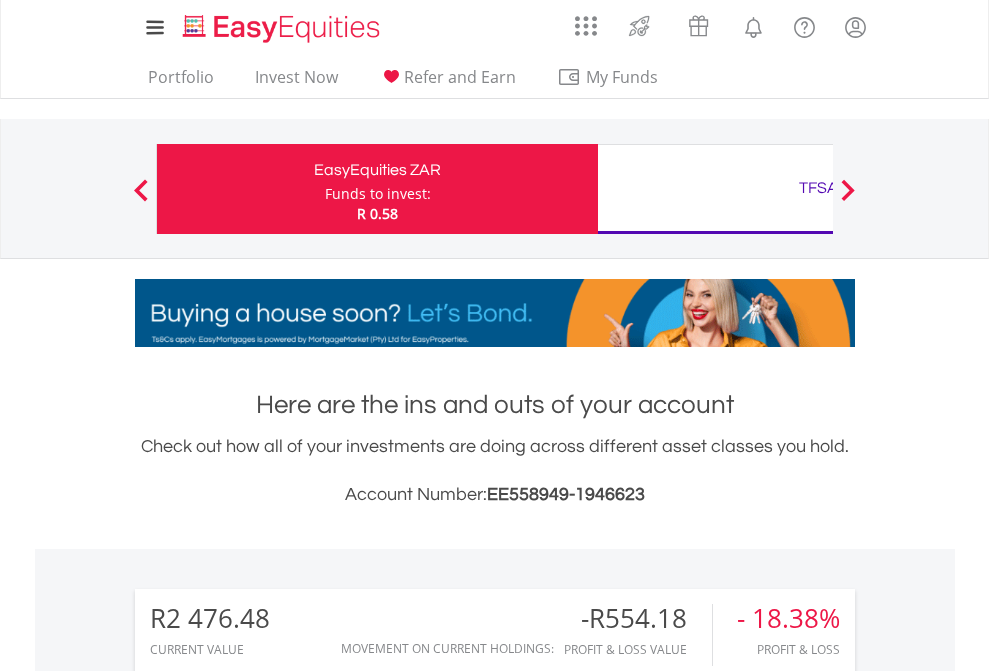 click on "Funds to invest:" at bounding box center [378, 194] 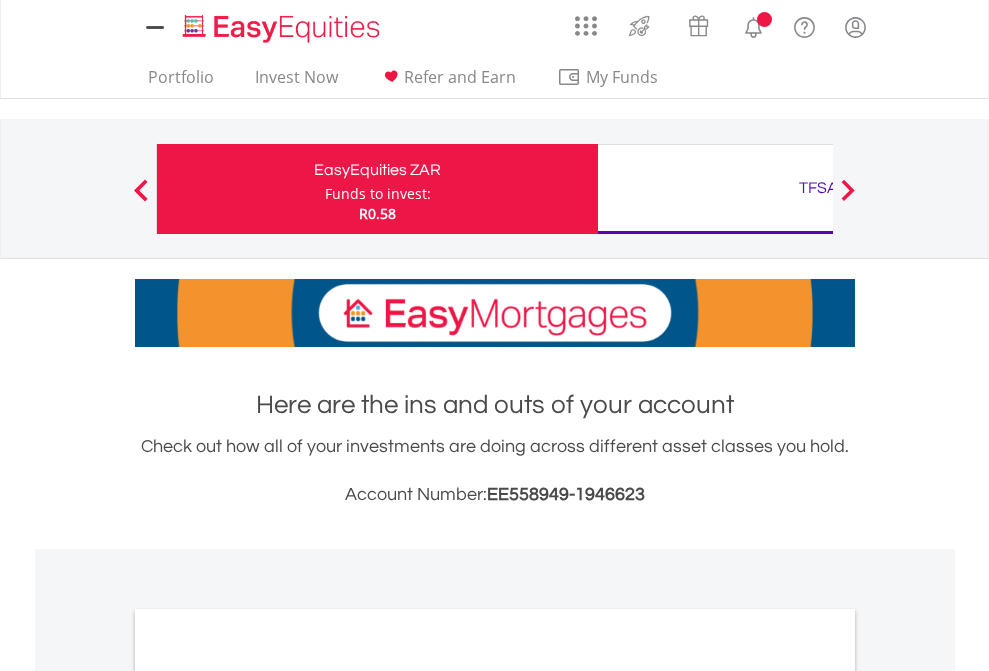 scroll, scrollTop: 0, scrollLeft: 0, axis: both 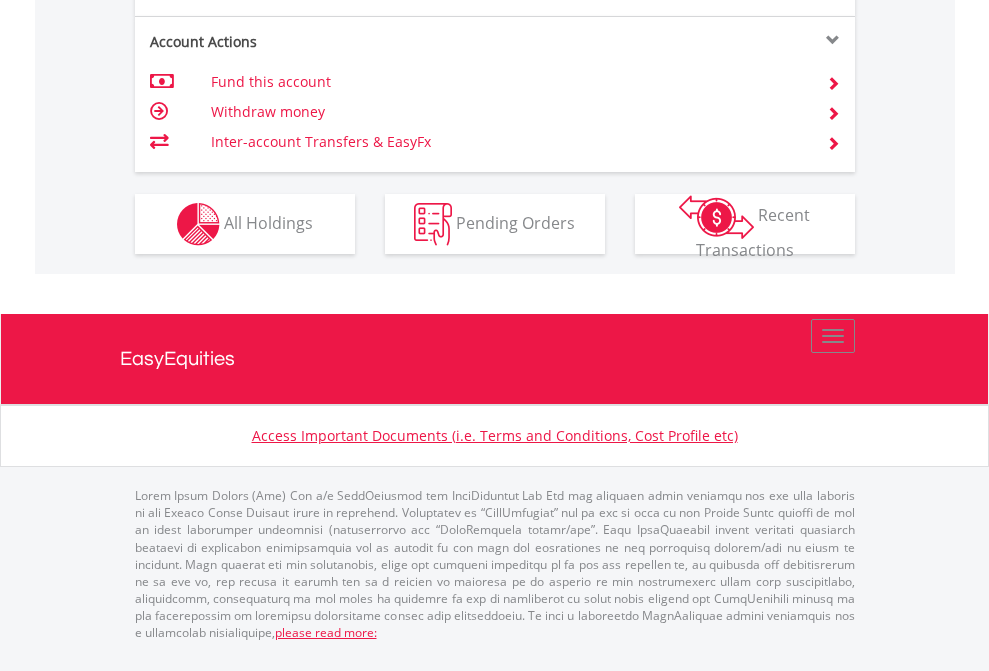 click on "Investment types" at bounding box center (706, -337) 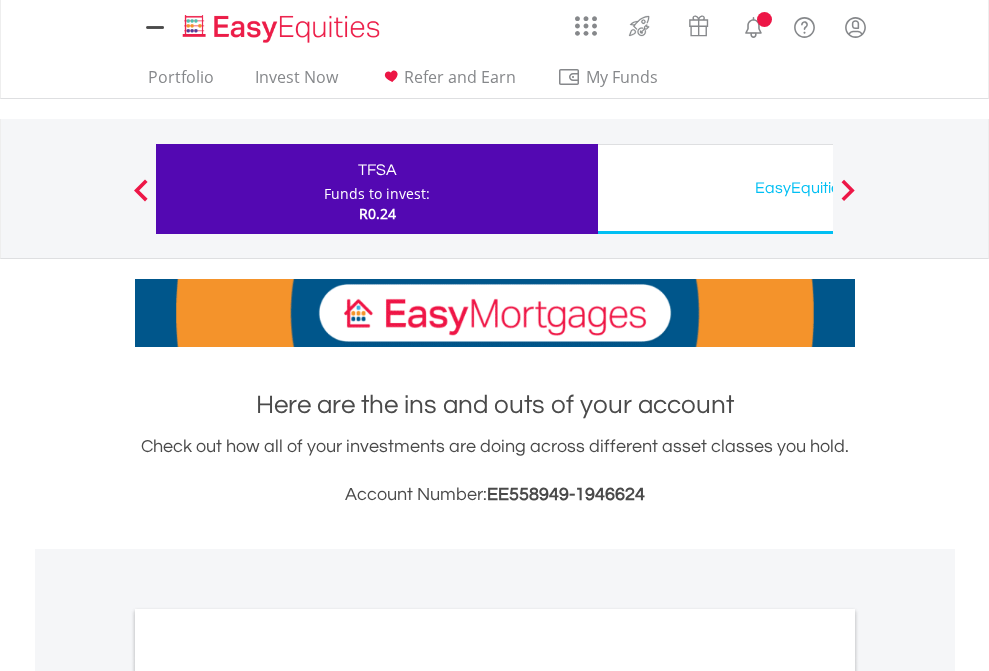 scroll, scrollTop: 0, scrollLeft: 0, axis: both 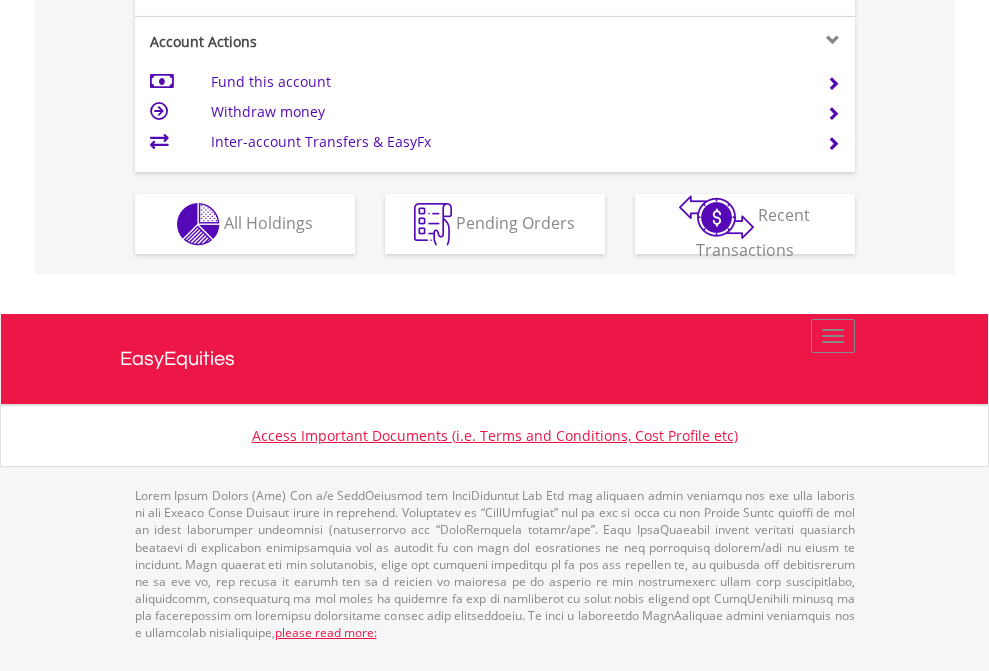 click on "Investment types" at bounding box center [706, -337] 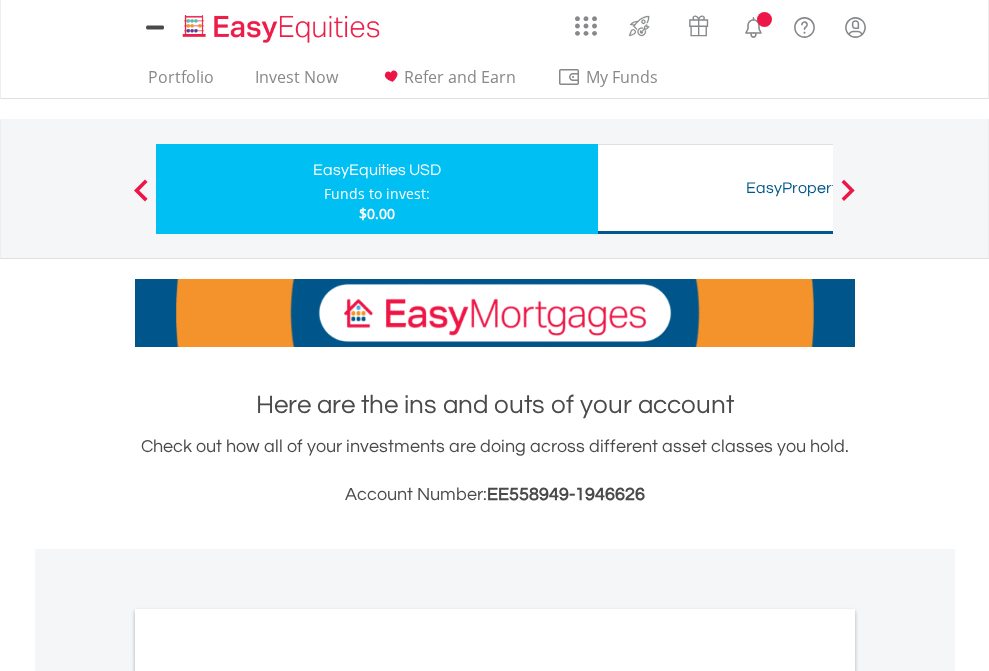 scroll, scrollTop: 0, scrollLeft: 0, axis: both 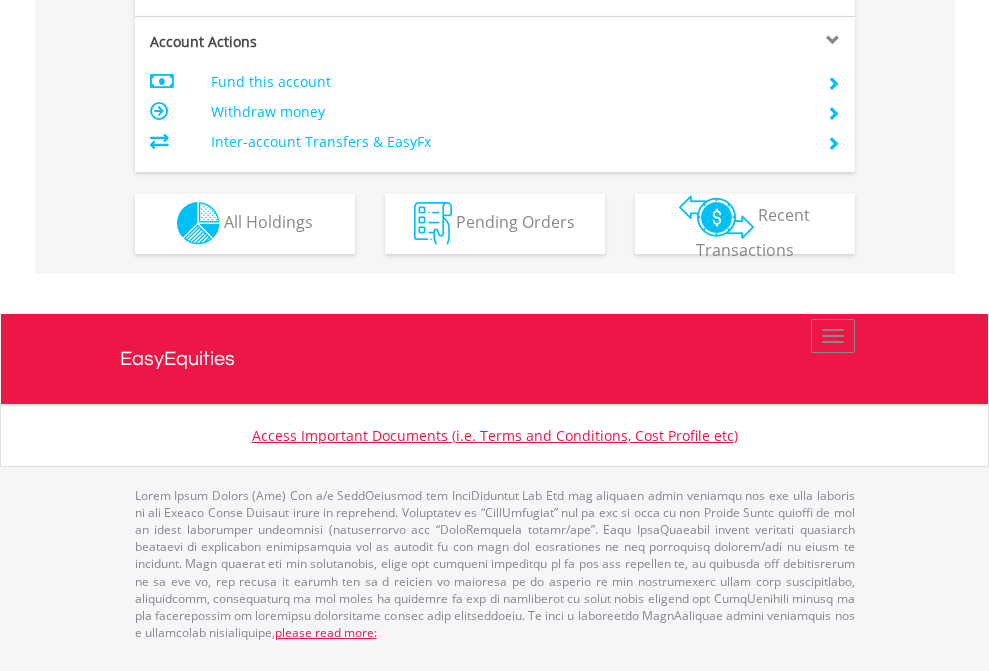 click on "Investment types" at bounding box center (706, -353) 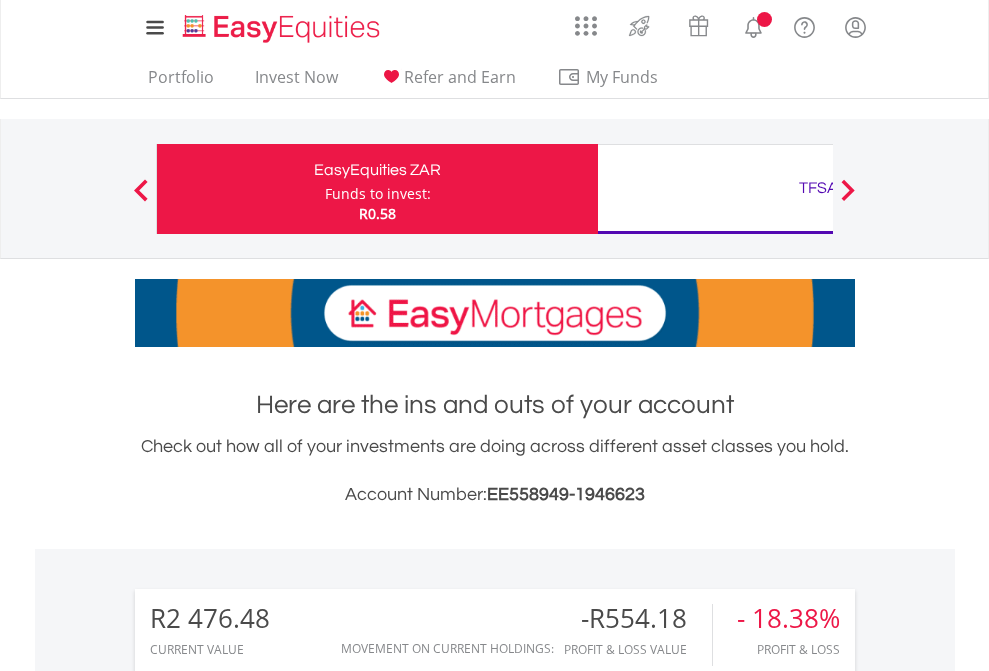 scroll, scrollTop: 1202, scrollLeft: 0, axis: vertical 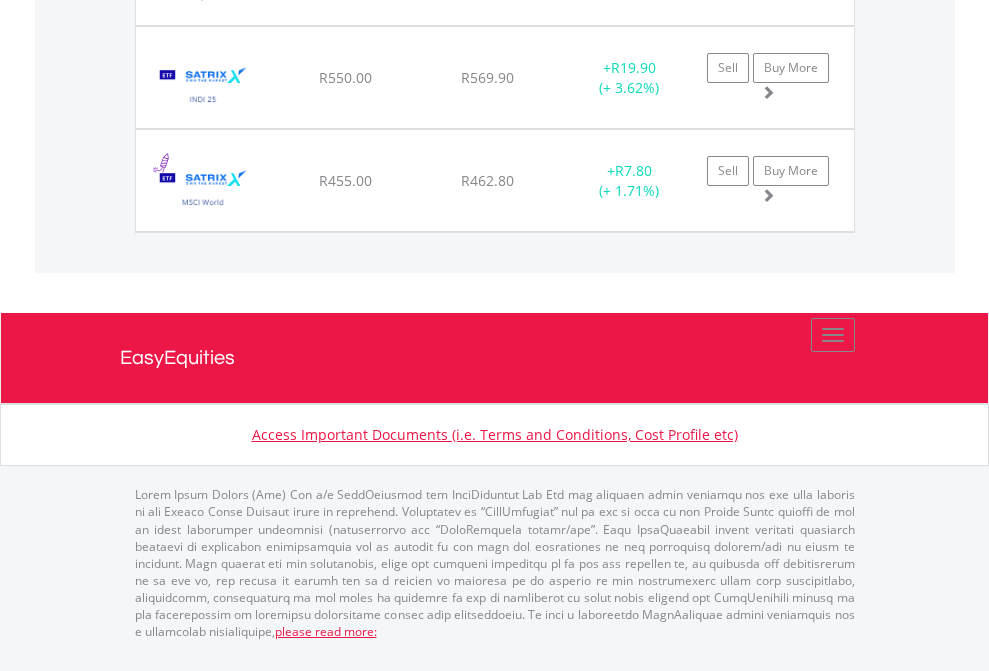 click on "TFSA" at bounding box center (818, -2077) 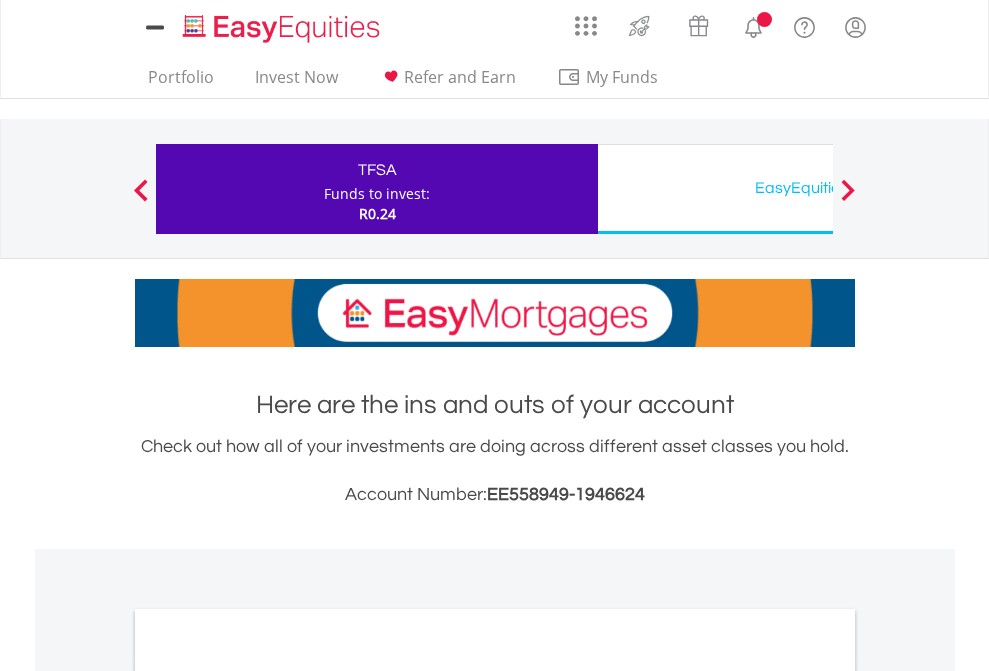 scroll, scrollTop: 1202, scrollLeft: 0, axis: vertical 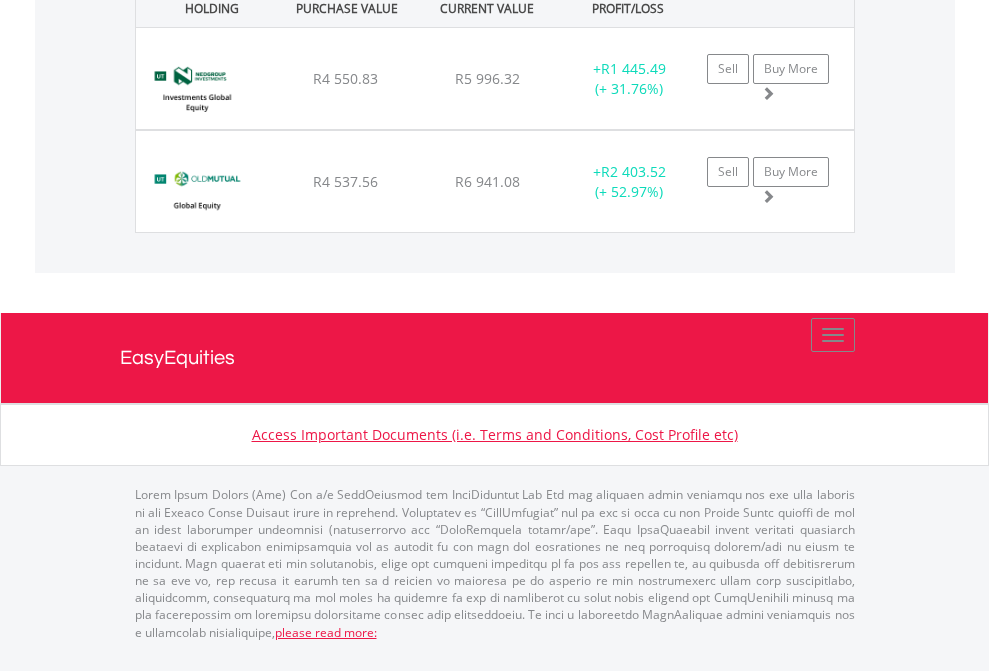 click on "EasyEquities USD" at bounding box center (818, -1825) 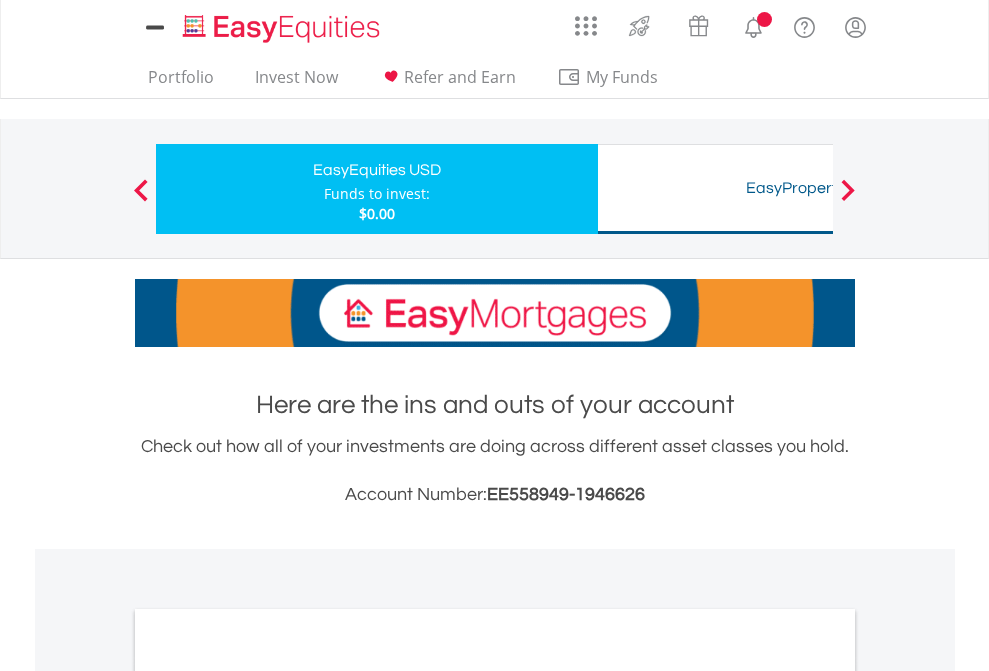scroll, scrollTop: 0, scrollLeft: 0, axis: both 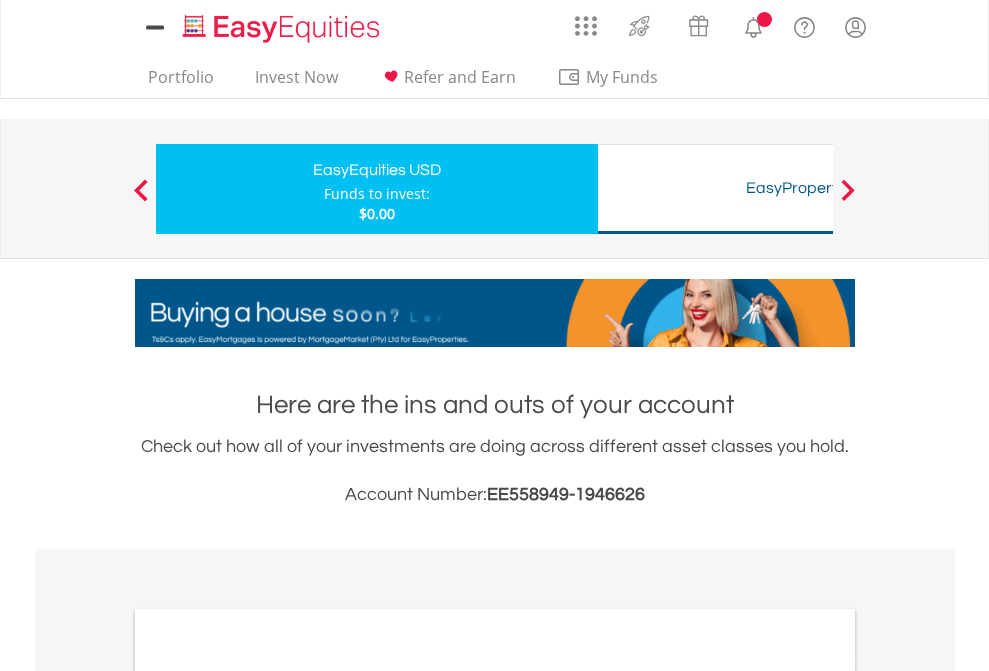 click on "All Holdings" at bounding box center [268, 1096] 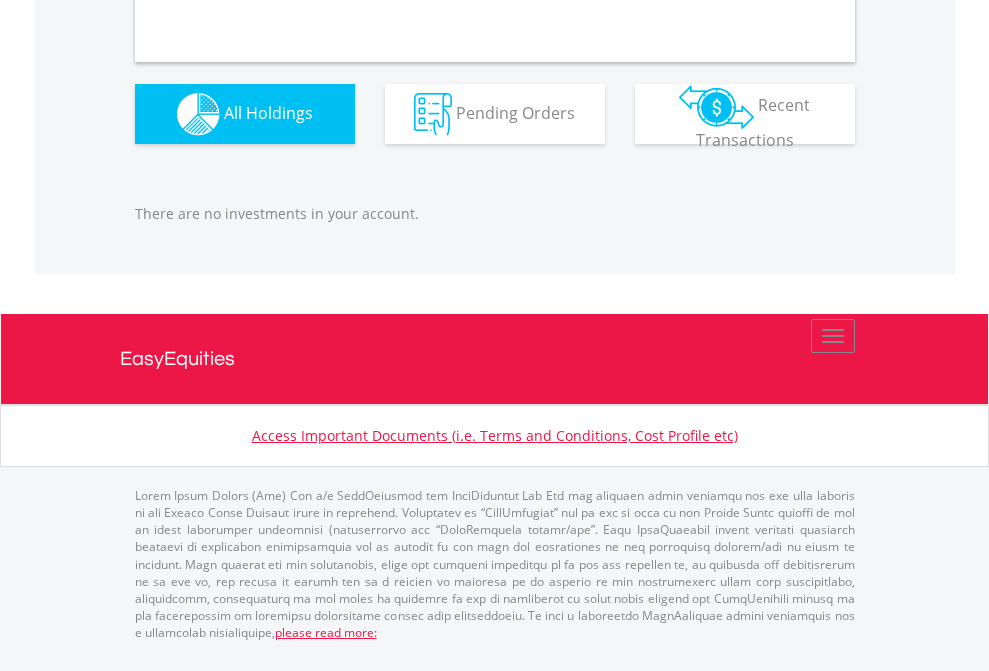 scroll, scrollTop: 1980, scrollLeft: 0, axis: vertical 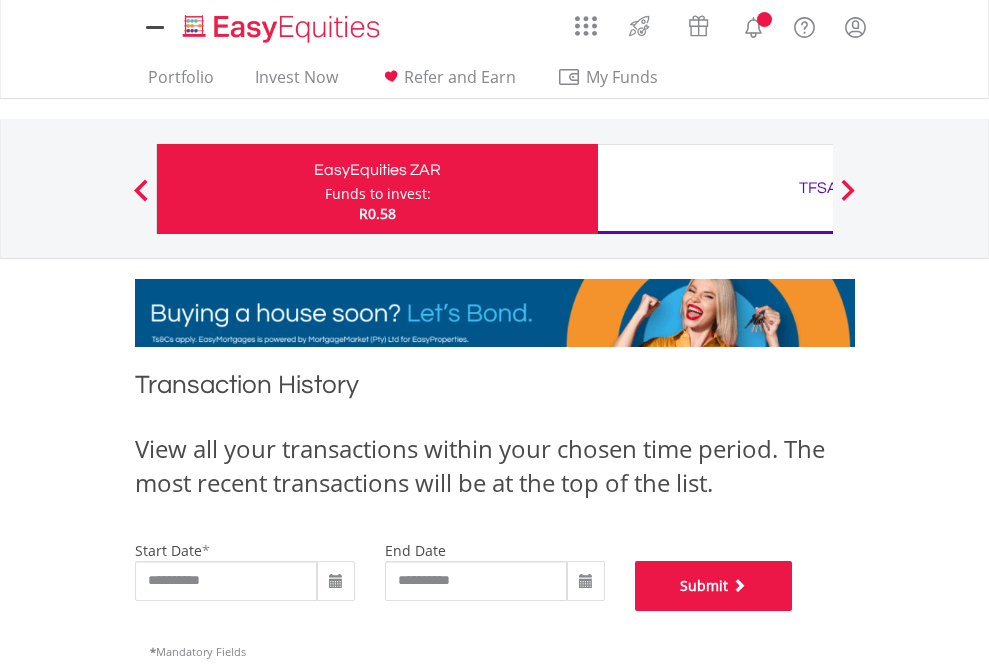 click on "Submit" at bounding box center (714, 586) 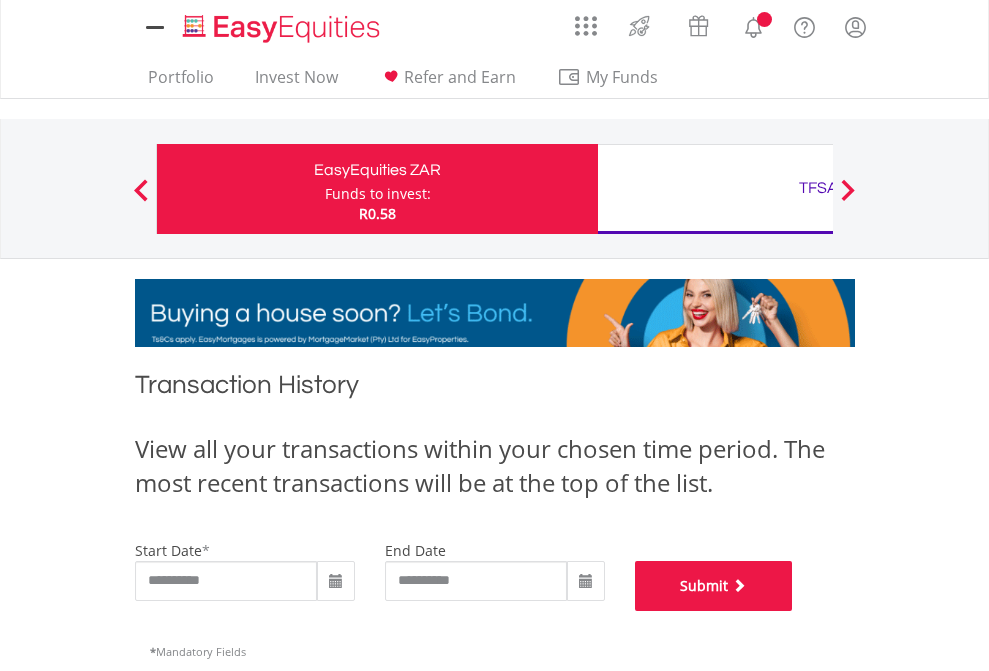 scroll, scrollTop: 811, scrollLeft: 0, axis: vertical 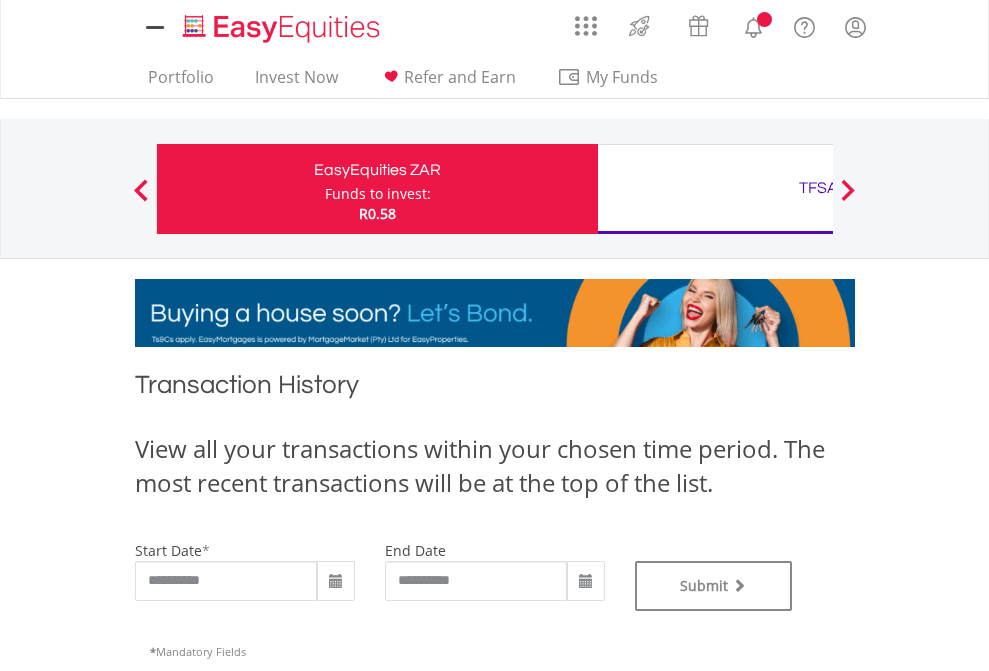 click on "TFSA" at bounding box center (818, 188) 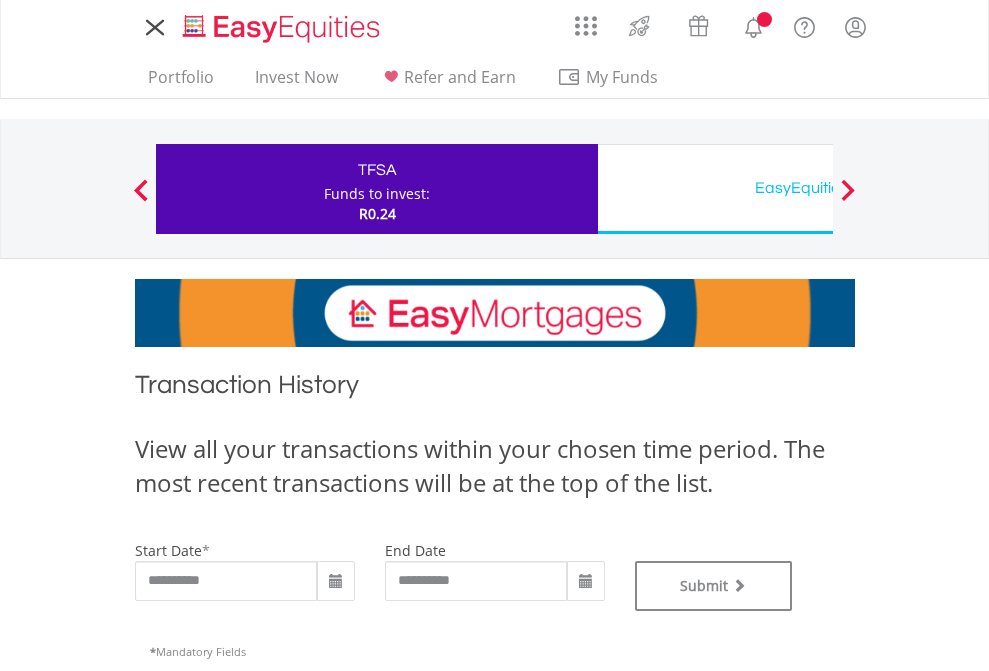 scroll, scrollTop: 0, scrollLeft: 0, axis: both 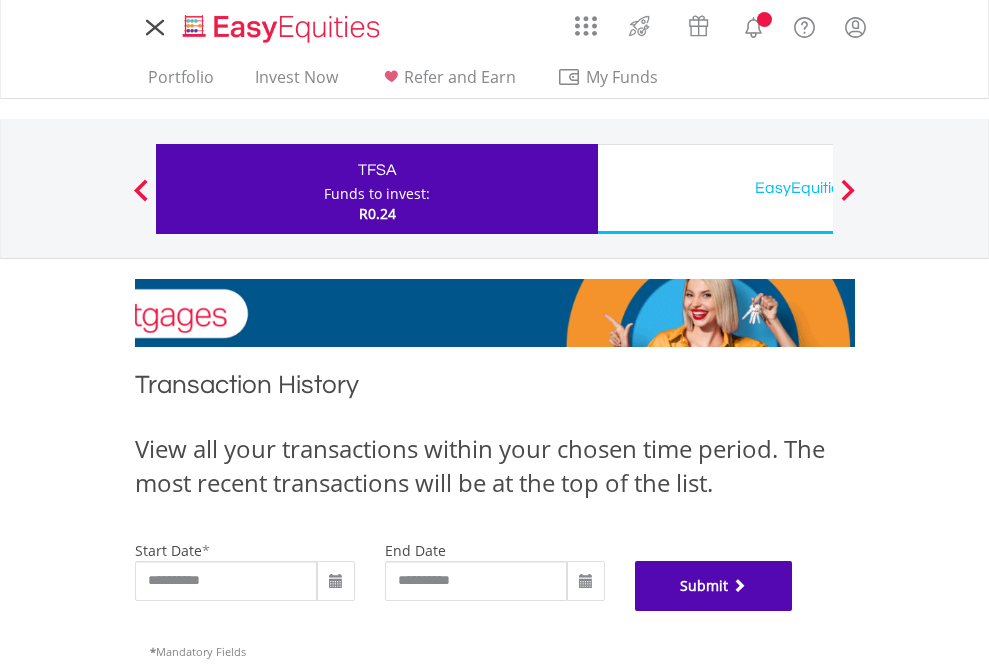 click on "Submit" at bounding box center [714, 586] 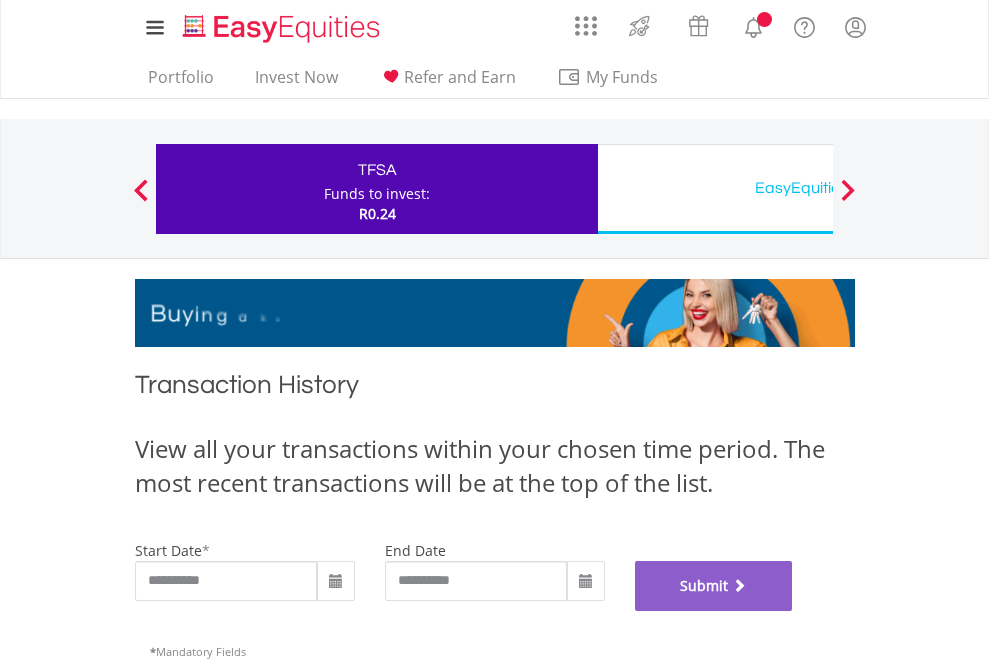 scroll, scrollTop: 811, scrollLeft: 0, axis: vertical 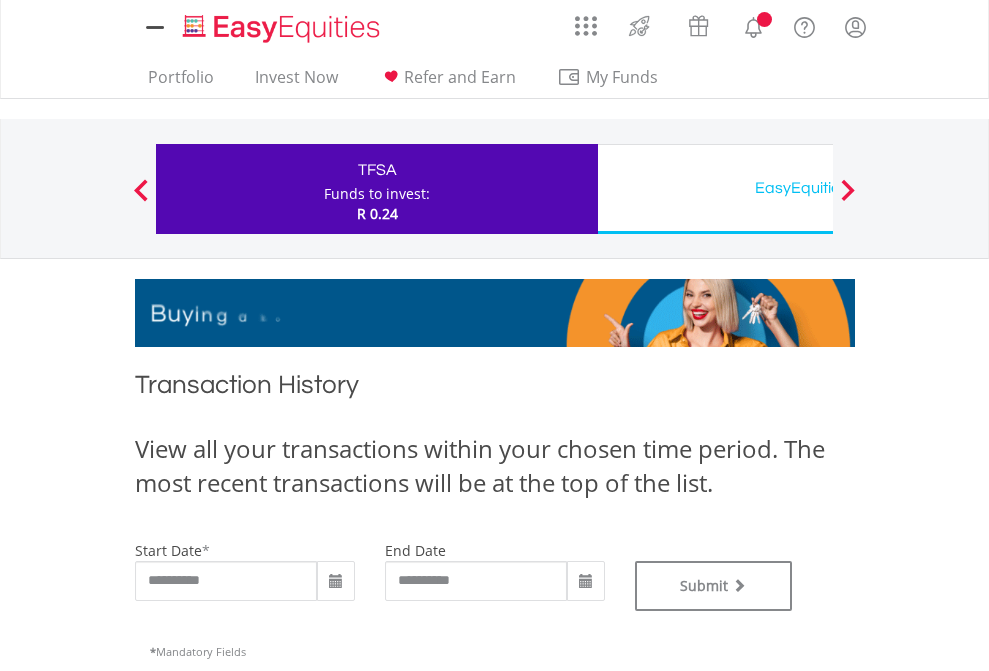 click on "EasyEquities USD" at bounding box center (818, 188) 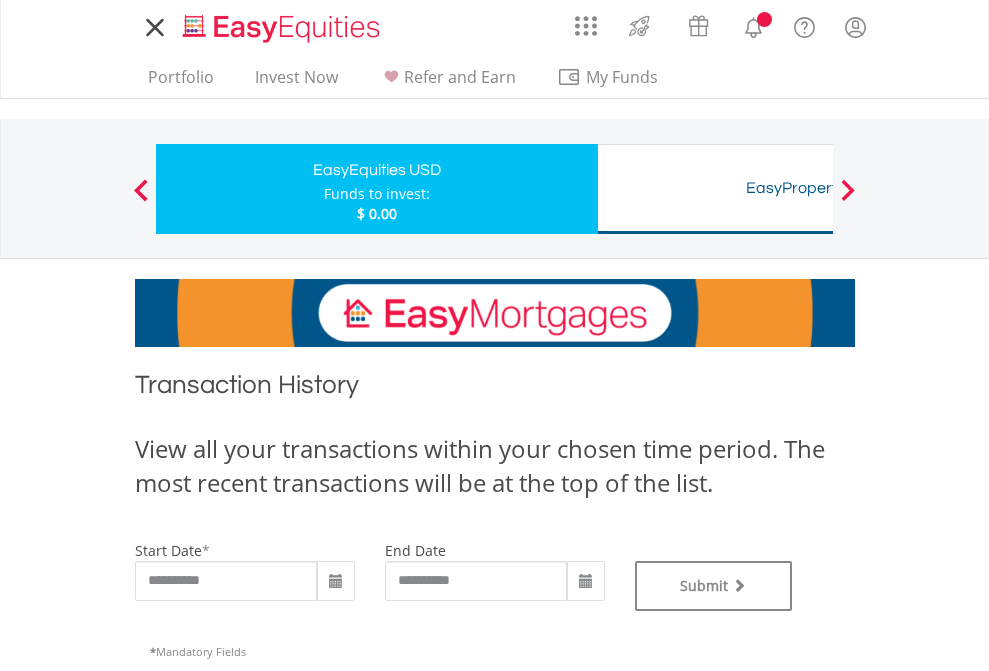 scroll, scrollTop: 0, scrollLeft: 0, axis: both 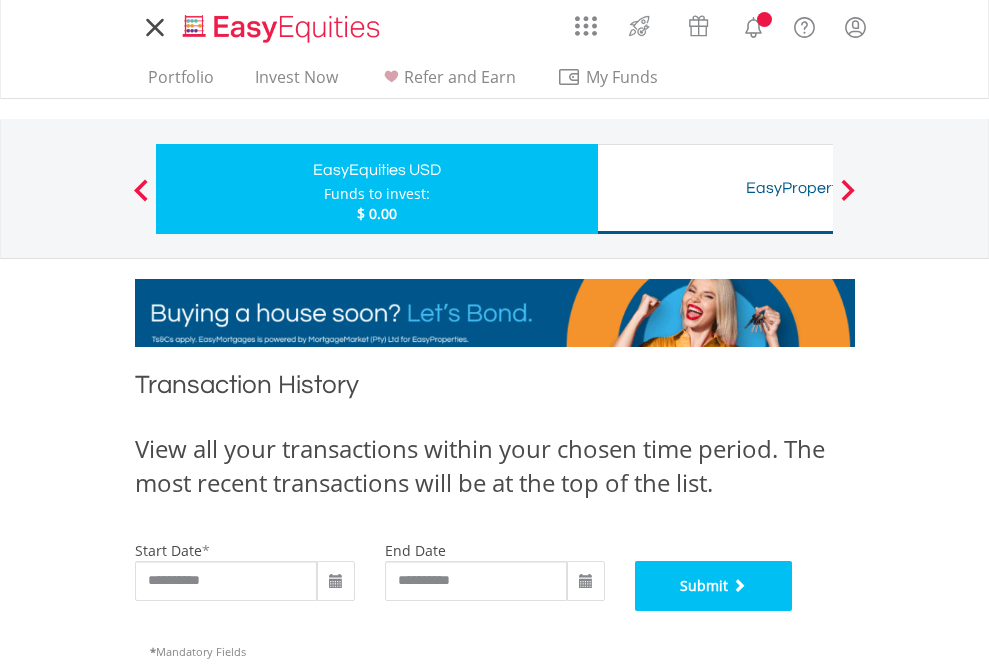 click on "Submit" at bounding box center (714, 586) 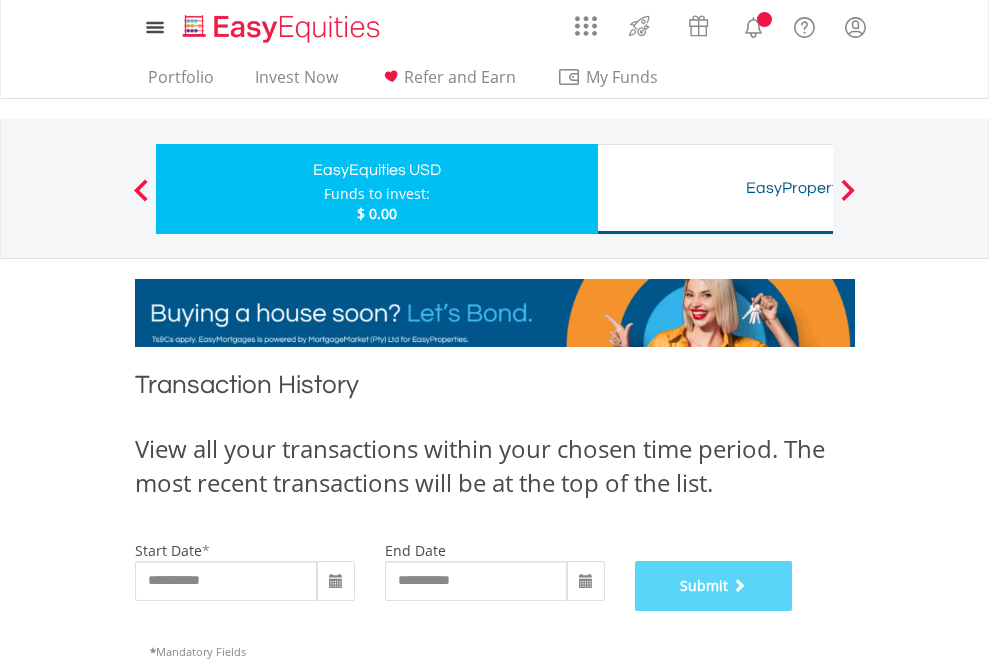 scroll, scrollTop: 811, scrollLeft: 0, axis: vertical 